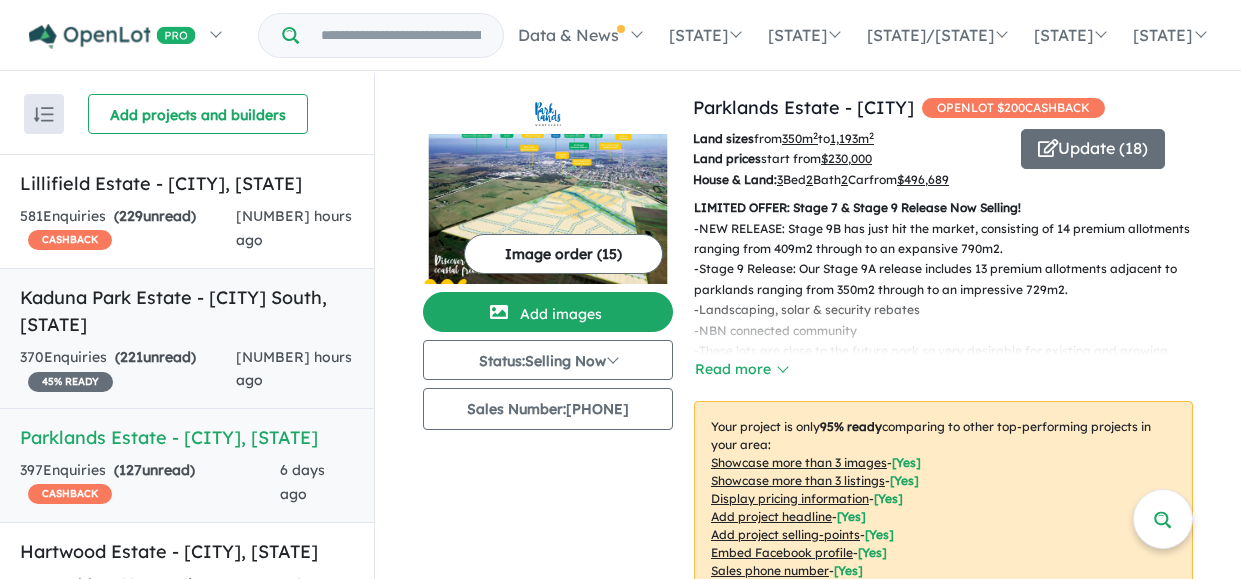 scroll, scrollTop: 0, scrollLeft: 0, axis: both 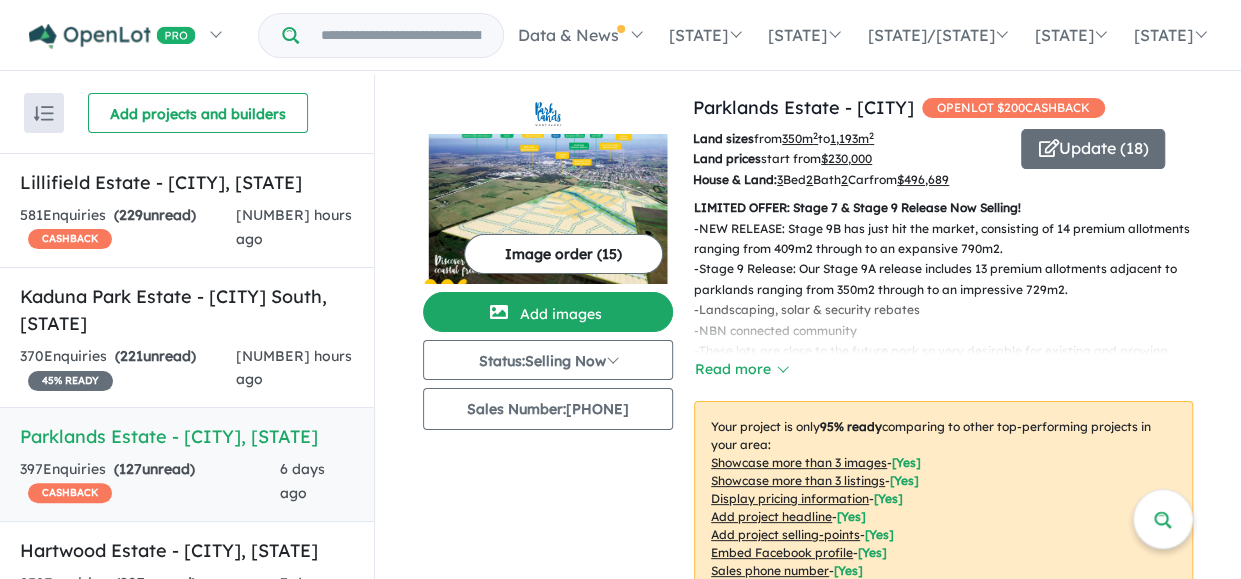 click on "Parklands Estate - Wonthaggi , VIC" at bounding box center (187, 436) 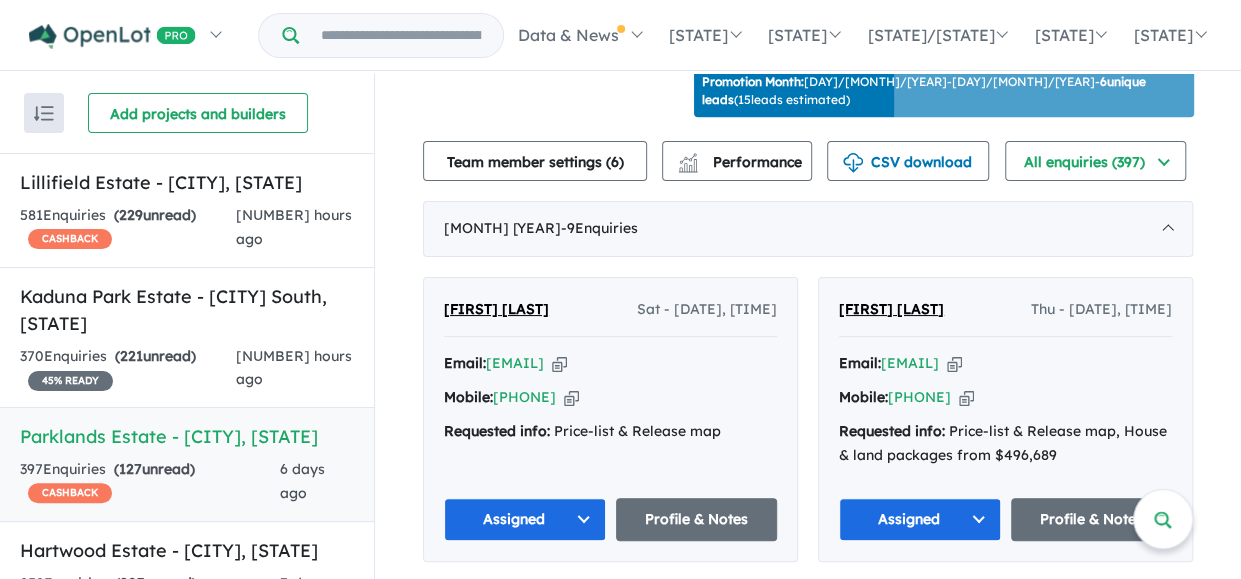 scroll, scrollTop: 698, scrollLeft: 0, axis: vertical 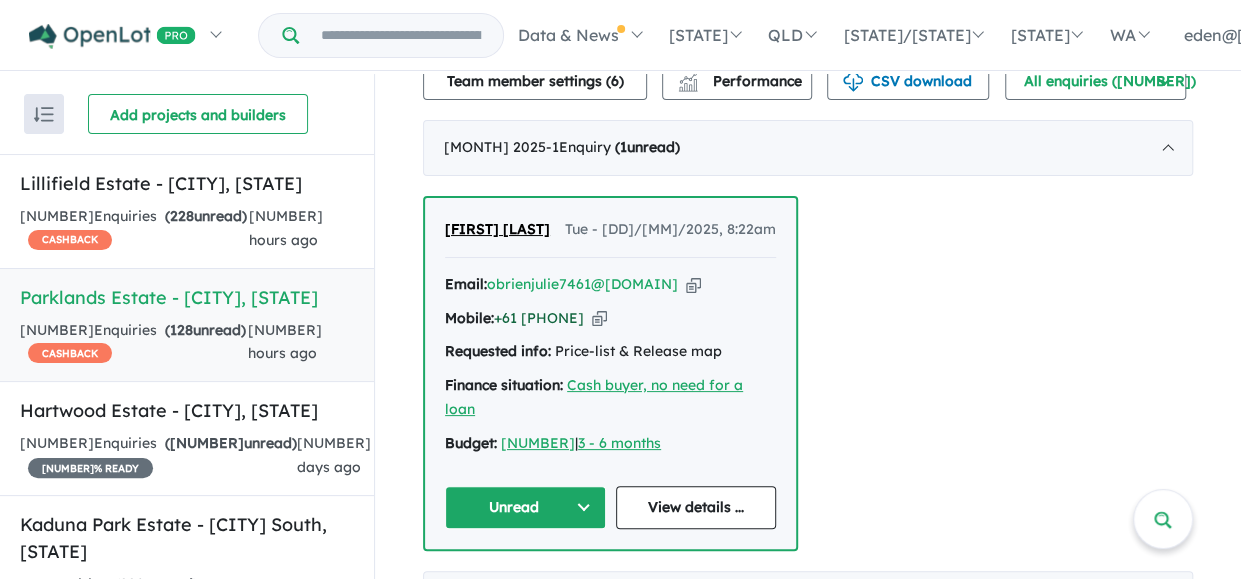 drag, startPoint x: 599, startPoint y: 269, endPoint x: 518, endPoint y: 275, distance: 81.22192 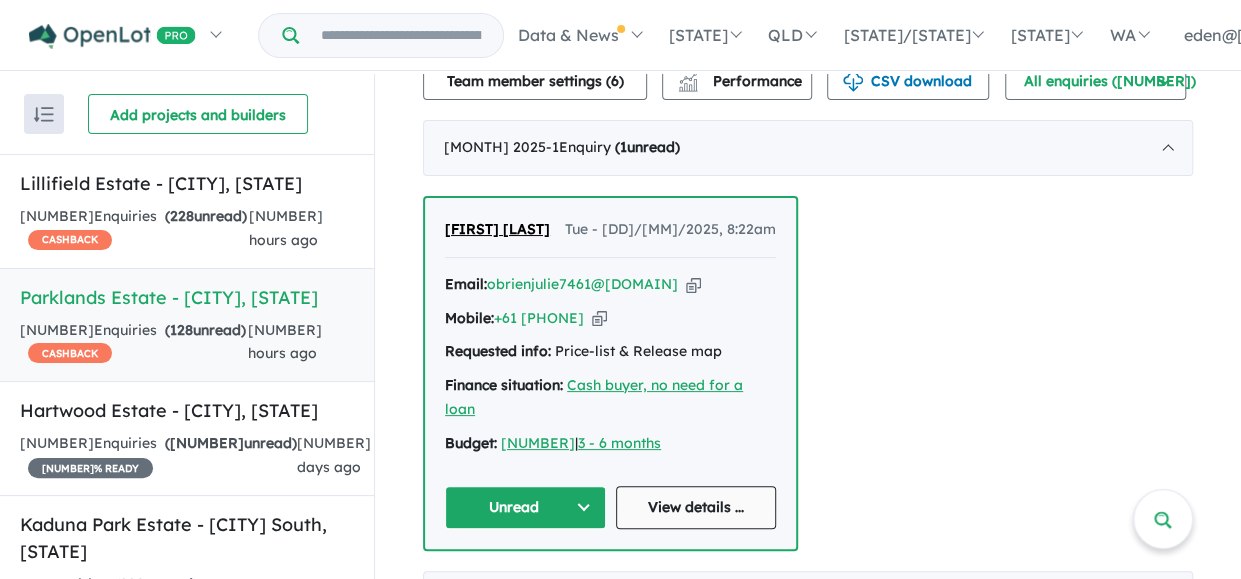 click on "View details ..." at bounding box center (696, 507) 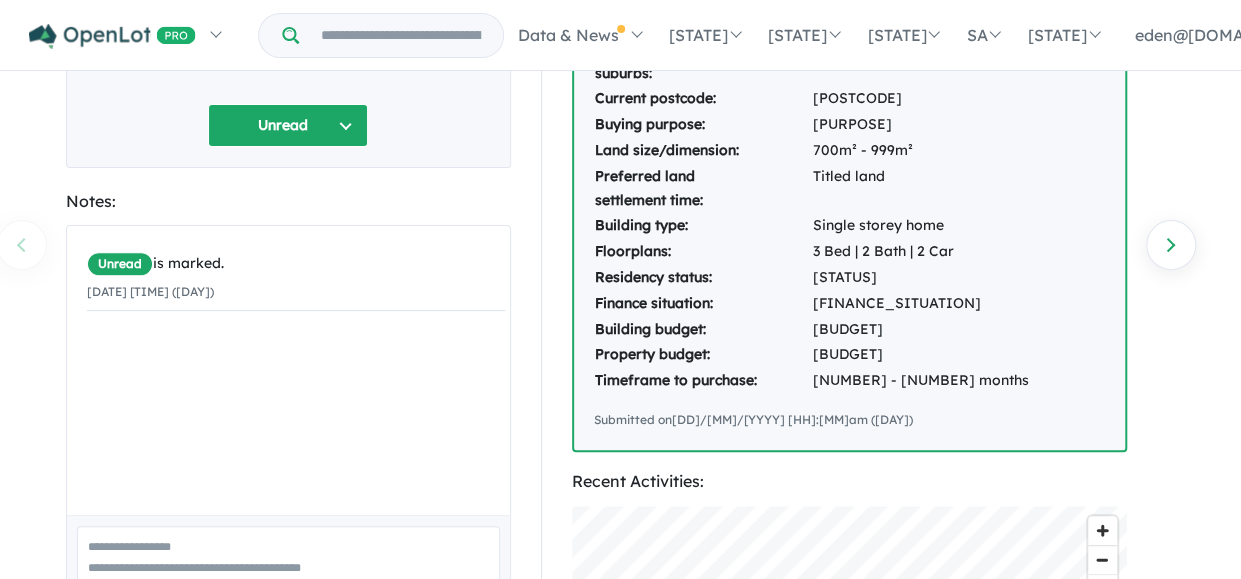 scroll, scrollTop: 0, scrollLeft: 0, axis: both 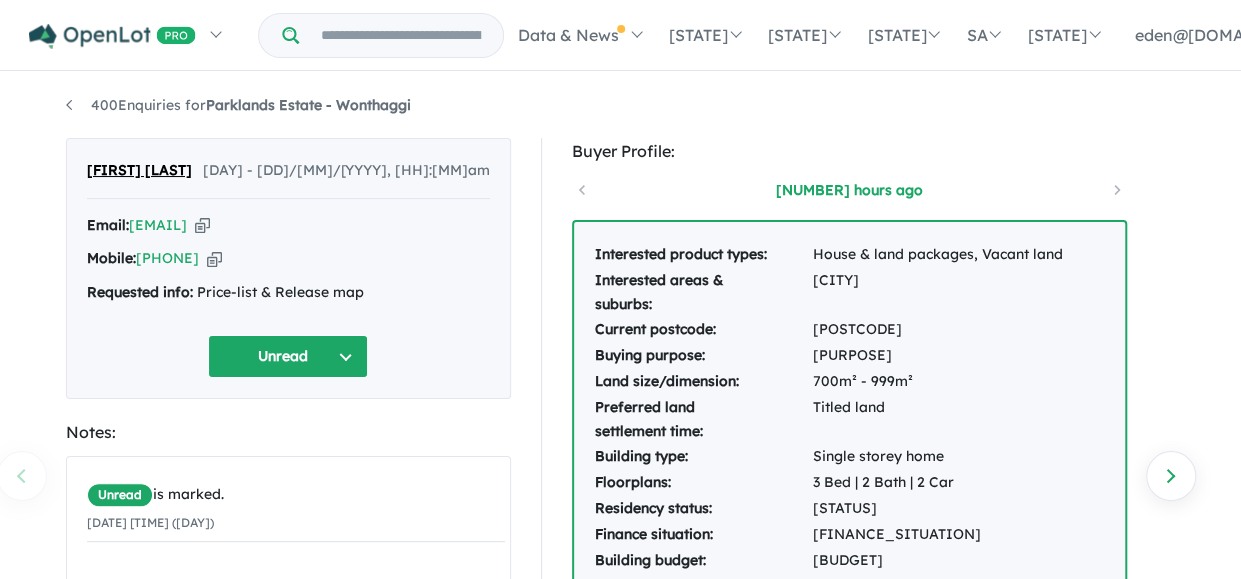 click on "[NUMBER] Enquiries for [PROJECT] - [CITY] Previous enquiry Next enquiry [FIRST] [LAST] [DAY] - [DATE], [TIME] Email: [EMAIL] Copied! Mobile: [PHONE] Copied! Requested info: [INFO] Unread Notes: Unread is marked. [DATE] [TIME] ([DAY]) By [FIRST] [LAST] Add Buyer Profile: [TIME] ago Interested product types: [PRODUCT_TYPES], [PRODUCT_TYPES] Interested areas & suburbs: [CITY] Current postcode: [POSTCODE] Buying purpose: [PURPOSE] Land size/dimension: [SIZE]m² - [SIZE]m² Preferred land settlement time: [LAND_TYPE] Building type: [BUILDING_TYPE] Floorplans: [BED] Bed | [BATH] Bath | [CAR] Car Residency status: [STATUS] Finance situation: [FINANCE_SITUATION] Building budget: [BUDGET] Property budget: [BUDGET] Timeframe to purchase: [TIMEFRAME] months Submitted on [DATE] [TIME] ([DAY]) Recent Activities: © Mapbox © OpenStreetMap Improve this map [PROJECT] - [CITY] Enquiried on" at bounding box center [621, 328] 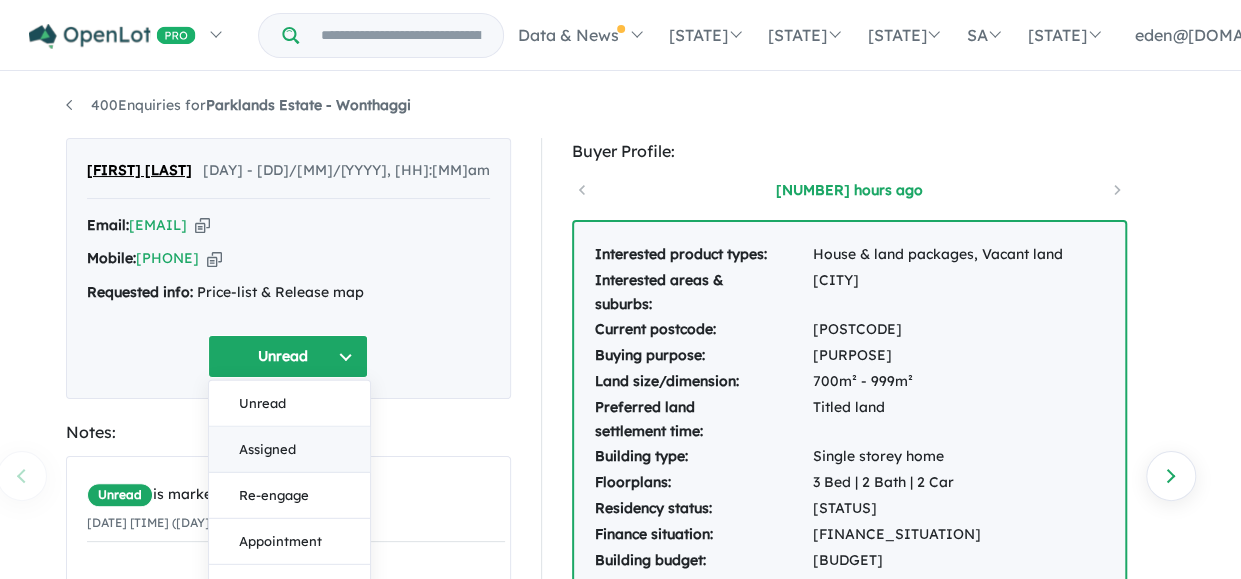 click on "Assigned" at bounding box center [289, 450] 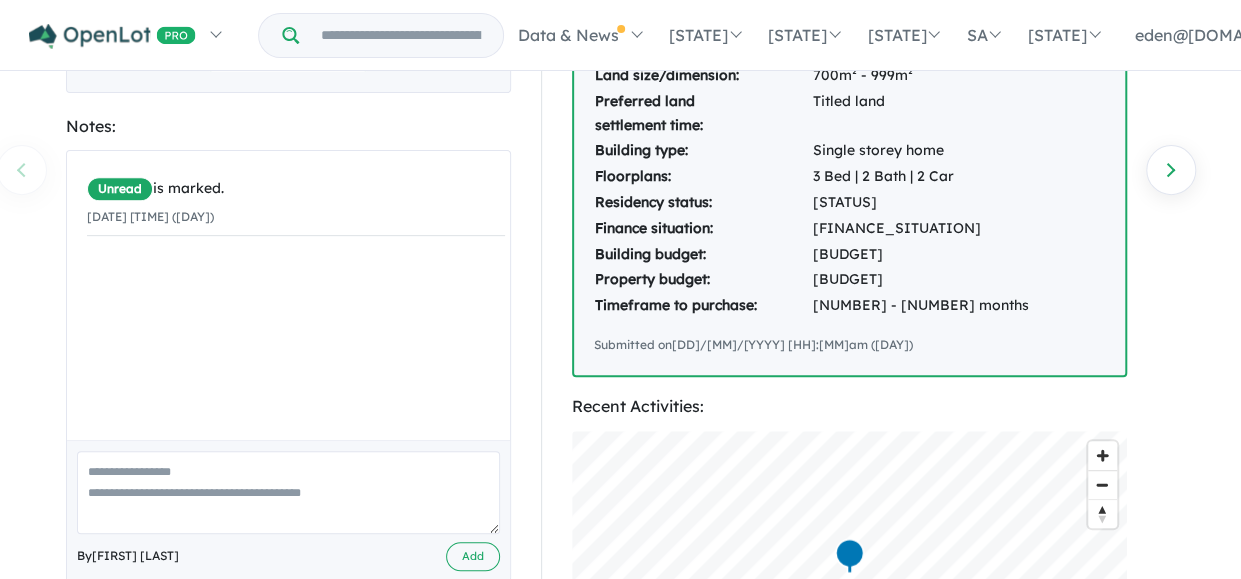 scroll, scrollTop: 317, scrollLeft: 0, axis: vertical 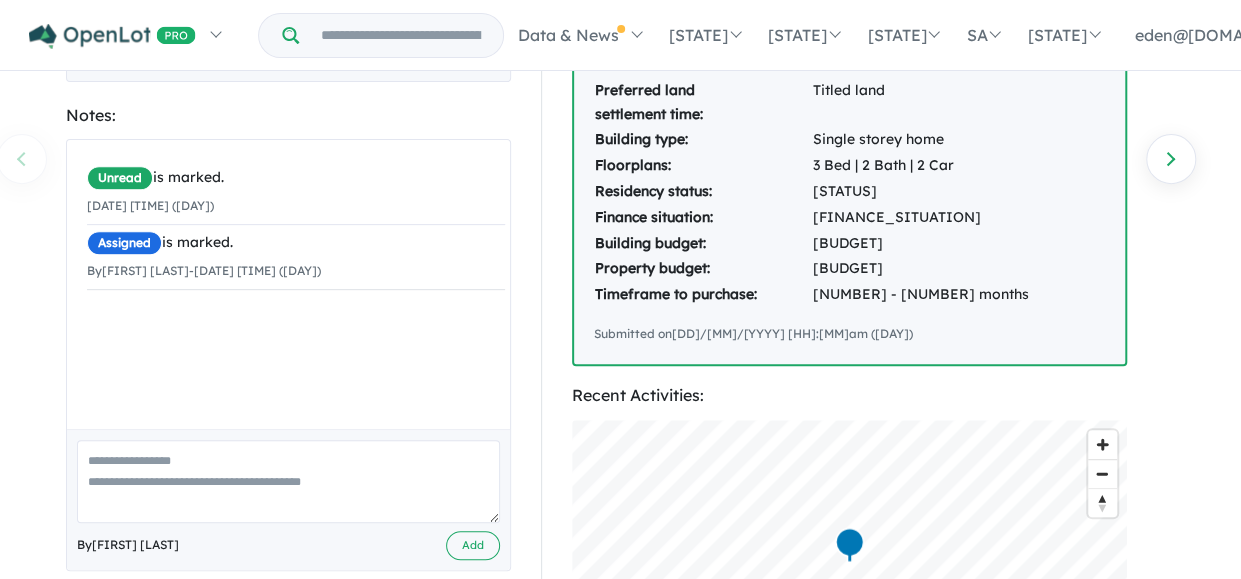 click at bounding box center (288, 481) 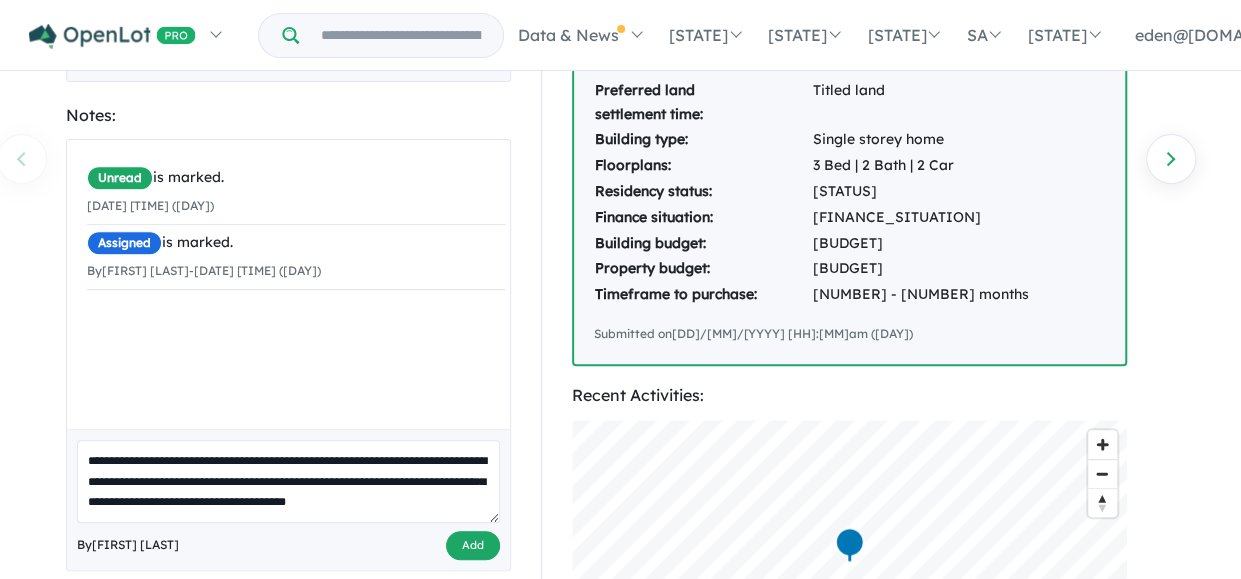 type on "**********" 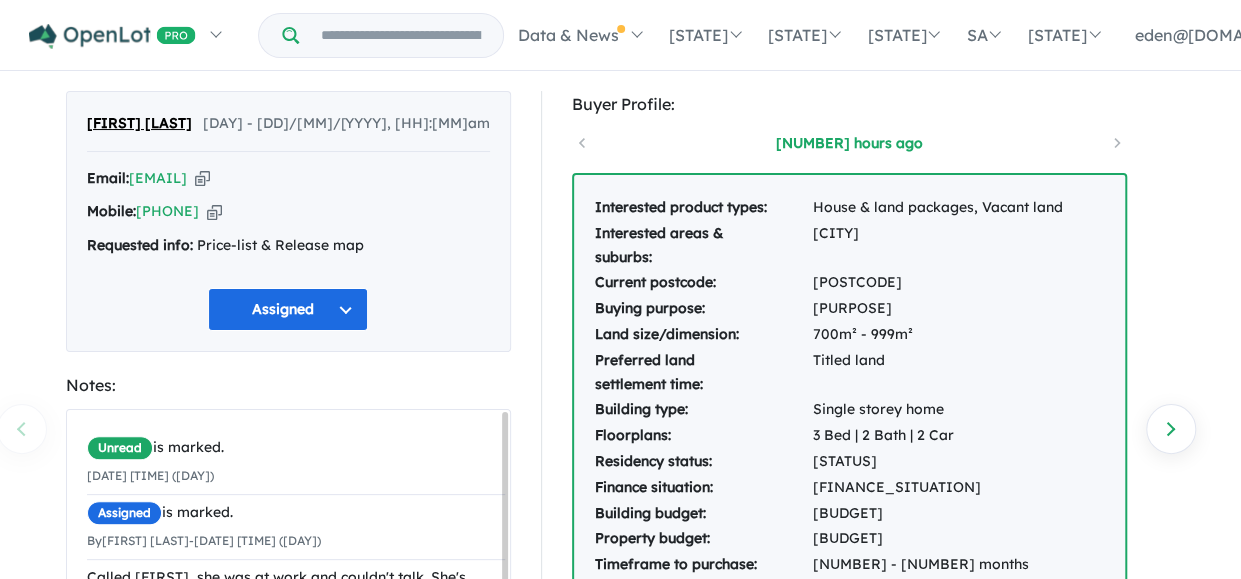 scroll, scrollTop: 0, scrollLeft: 0, axis: both 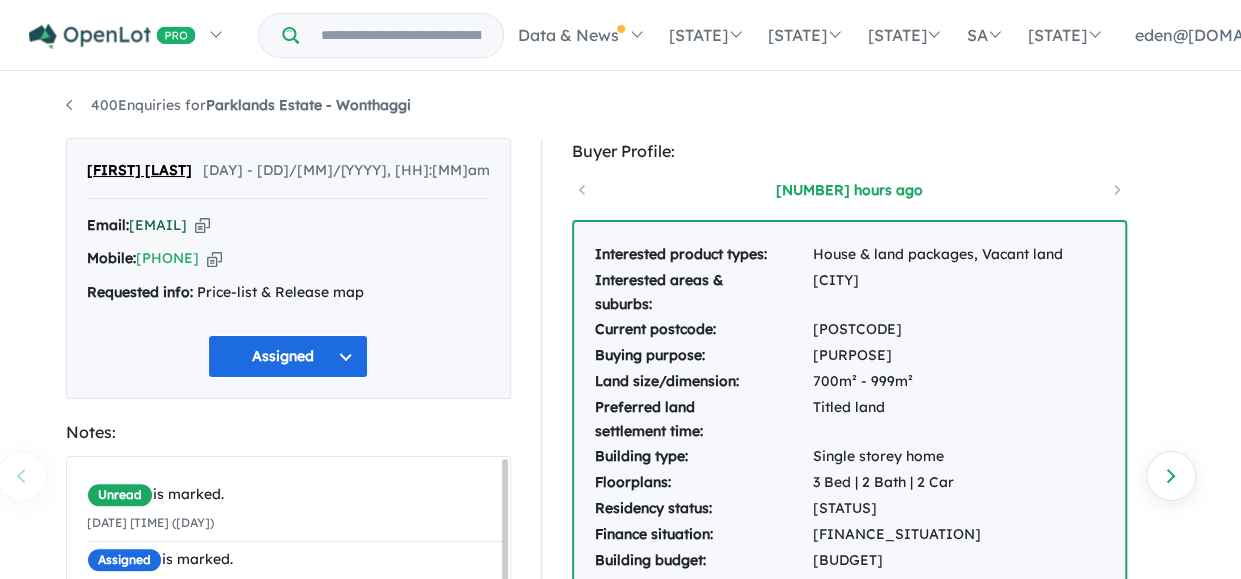 drag, startPoint x: 322, startPoint y: 215, endPoint x: 132, endPoint y: 217, distance: 190.01053 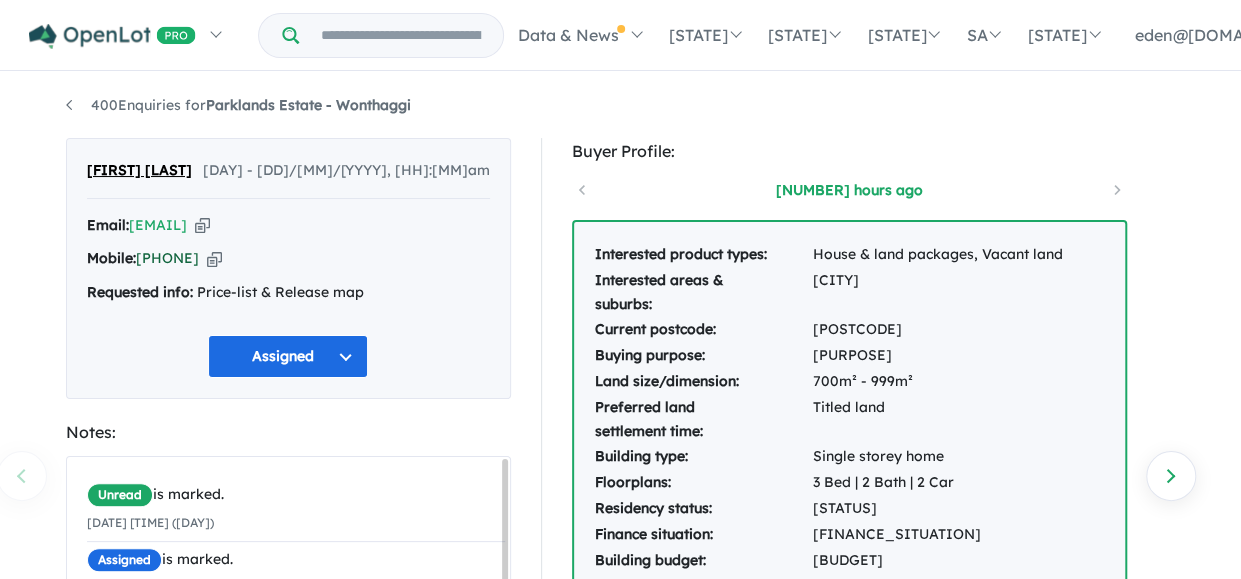 drag, startPoint x: 248, startPoint y: 248, endPoint x: 168, endPoint y: 257, distance: 80.50466 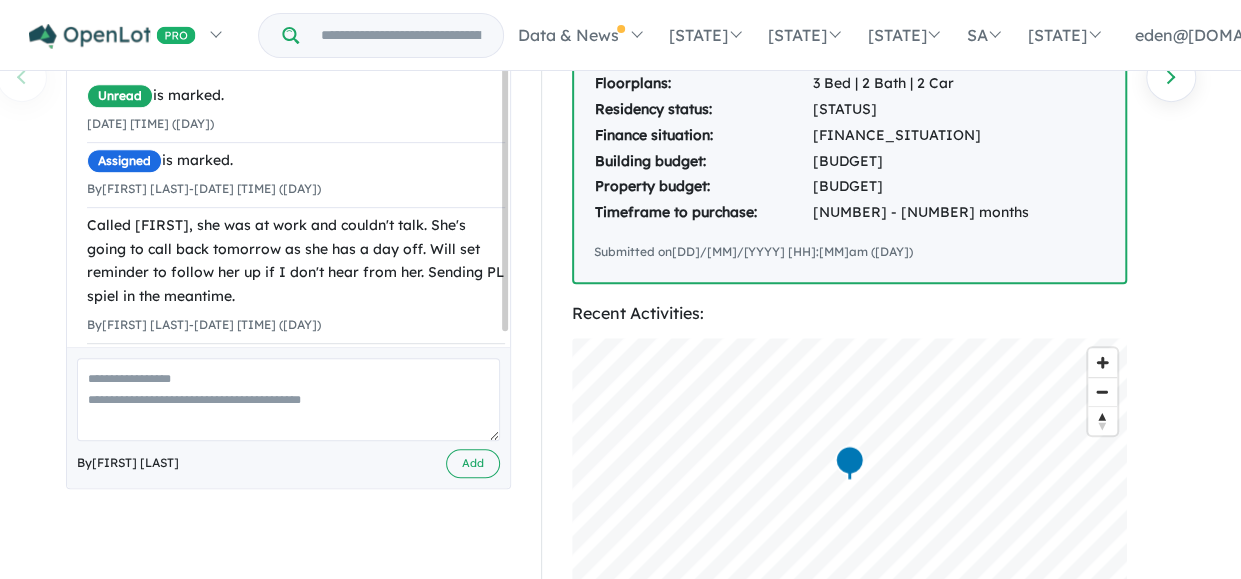 scroll, scrollTop: 400, scrollLeft: 0, axis: vertical 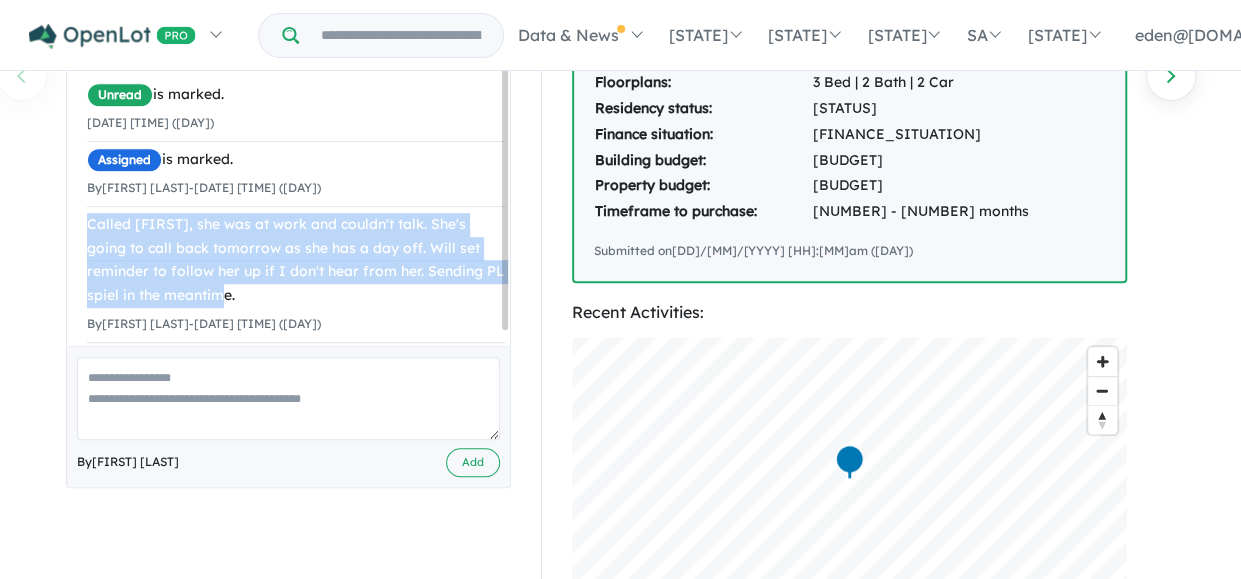 drag, startPoint x: 299, startPoint y: 291, endPoint x: 78, endPoint y: 223, distance: 231.225 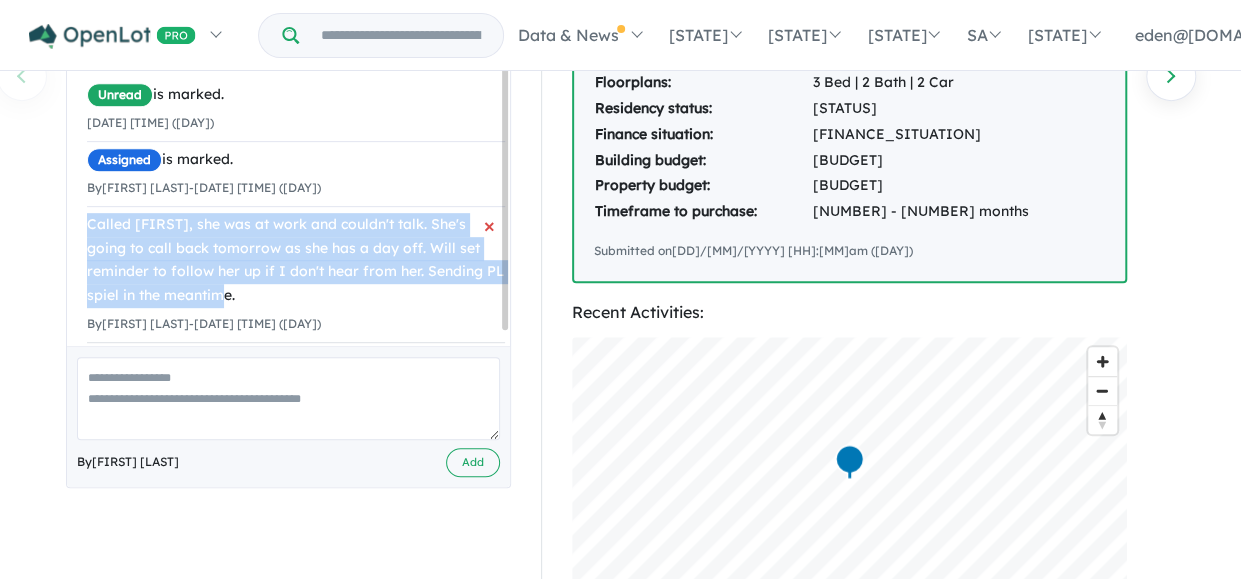 scroll, scrollTop: 0, scrollLeft: 0, axis: both 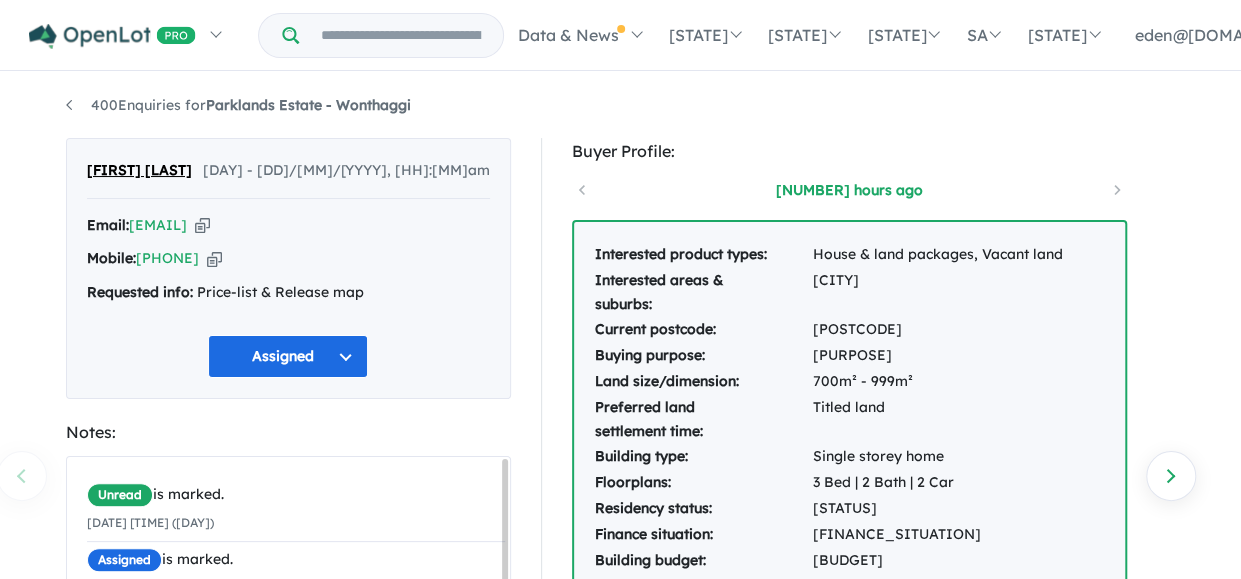 click on "400  Enquiries for  Parklands Estate - Wonthaggi" at bounding box center (238, 106) 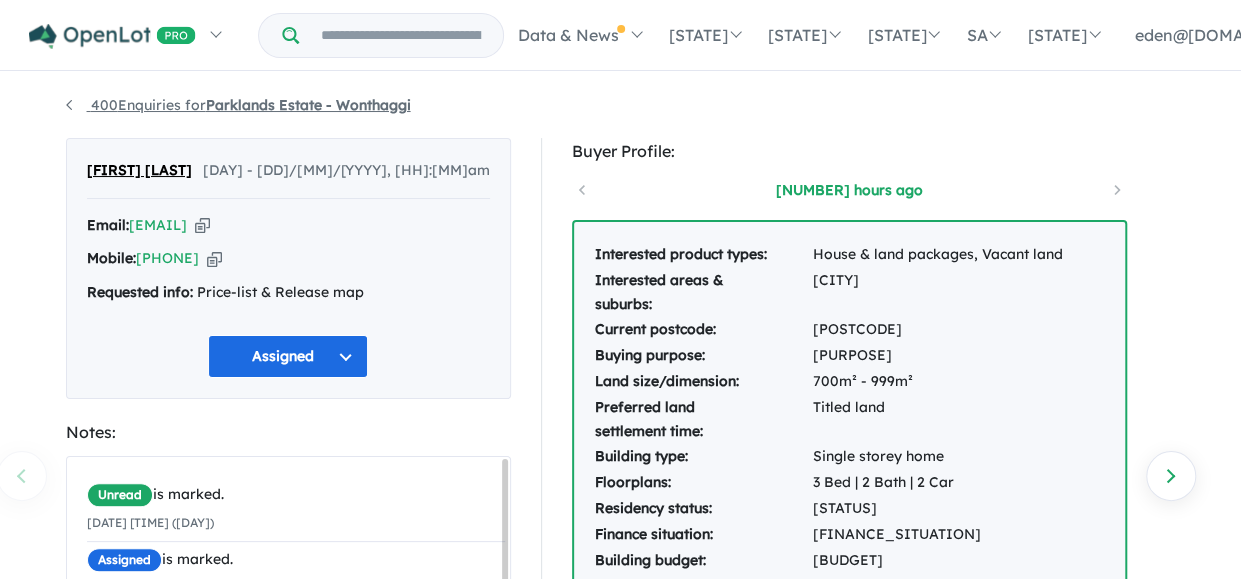 click on "400  Enquiries for  Parklands Estate - Wonthaggi" at bounding box center [238, 105] 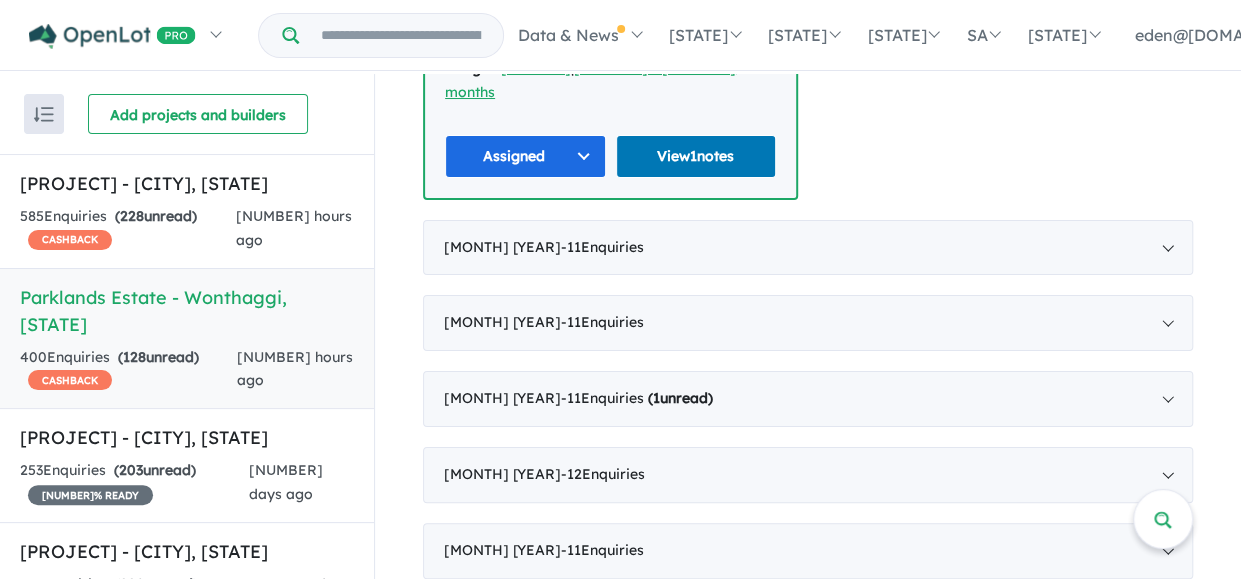 scroll, scrollTop: 1159, scrollLeft: 0, axis: vertical 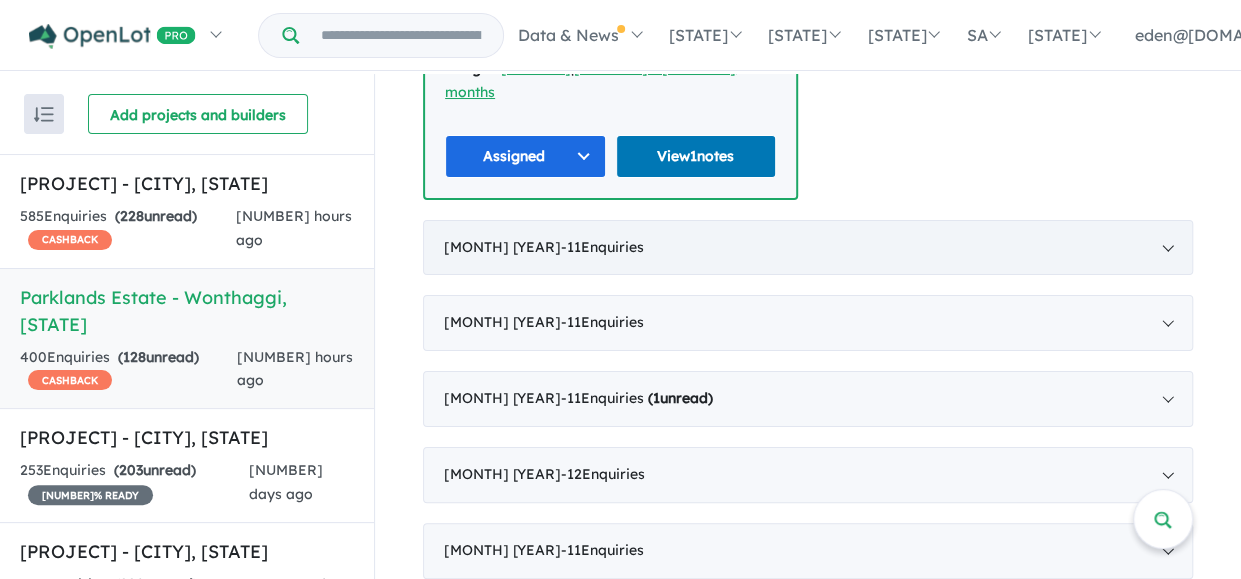 click on "June 2025  -  11  Enquir ies   ( 0  unread)" at bounding box center (808, 248) 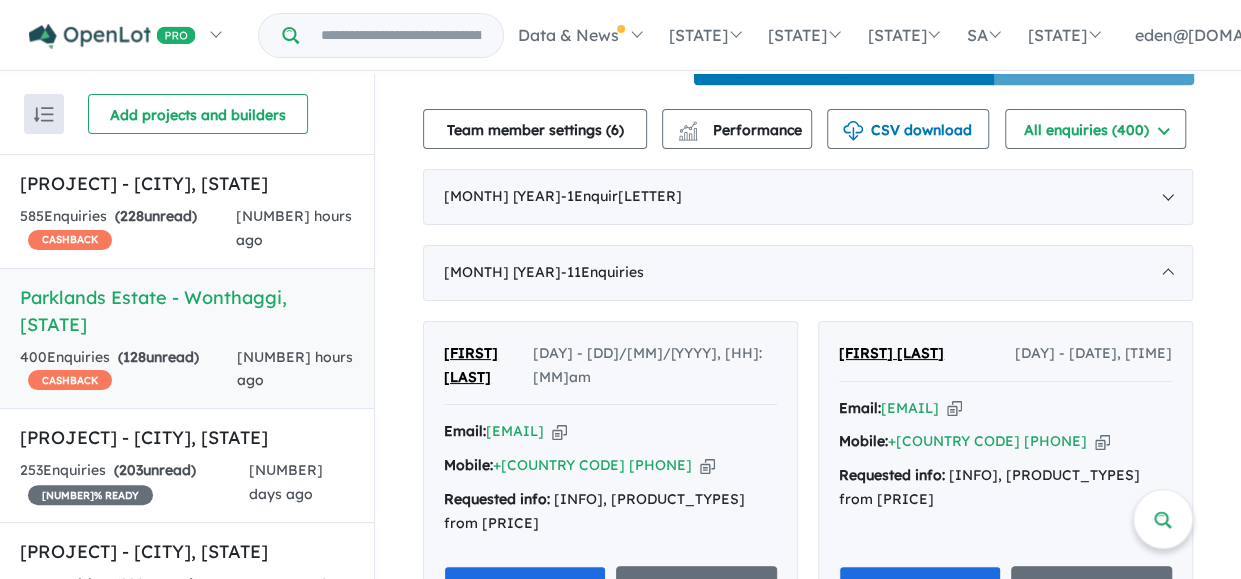 scroll, scrollTop: 884, scrollLeft: 0, axis: vertical 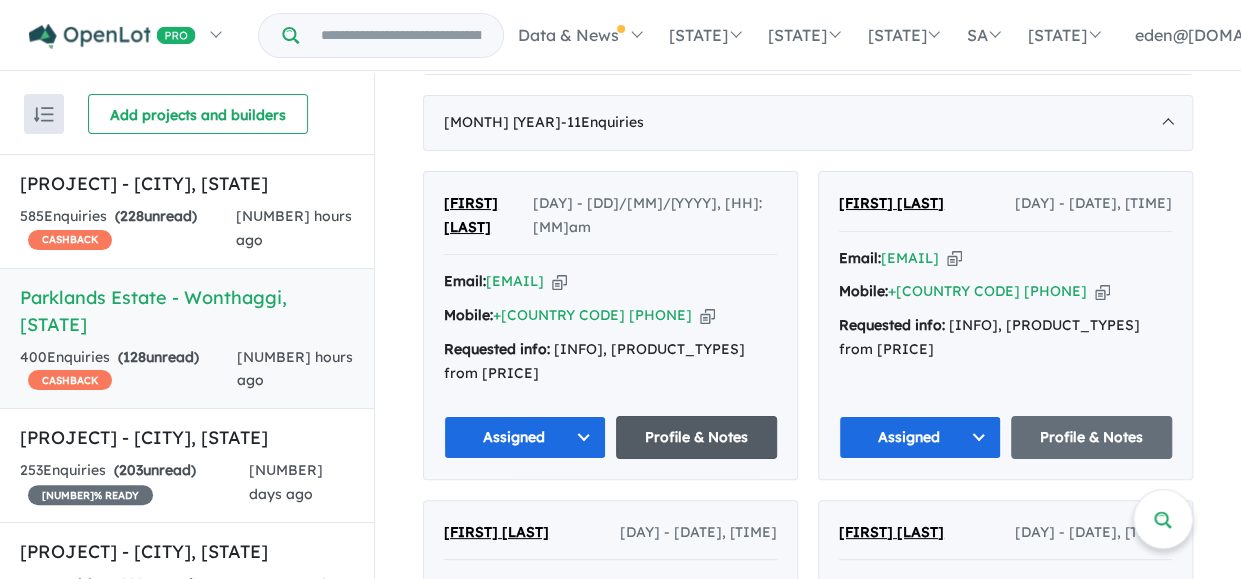 click on "Profile & Notes" at bounding box center [697, 437] 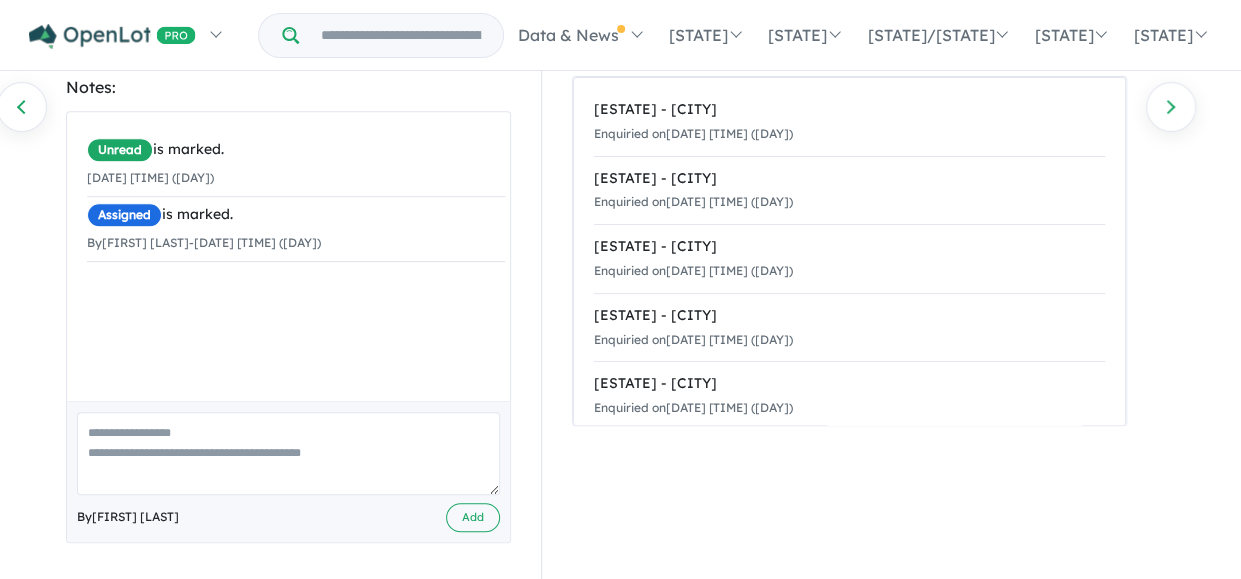 scroll, scrollTop: 385, scrollLeft: 0, axis: vertical 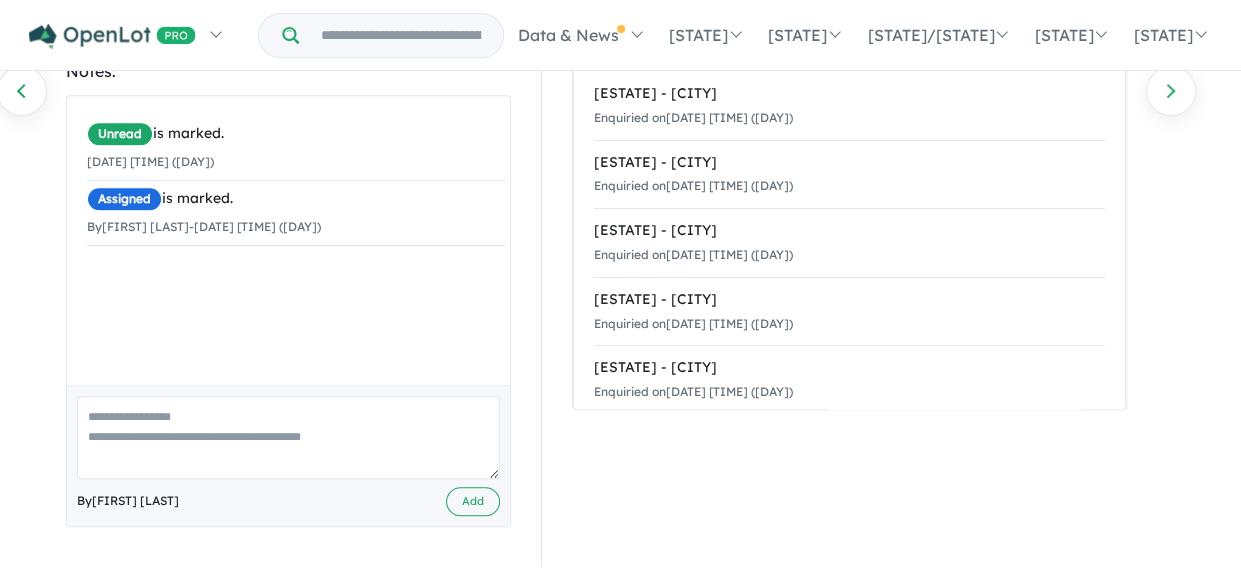 click at bounding box center (288, 437) 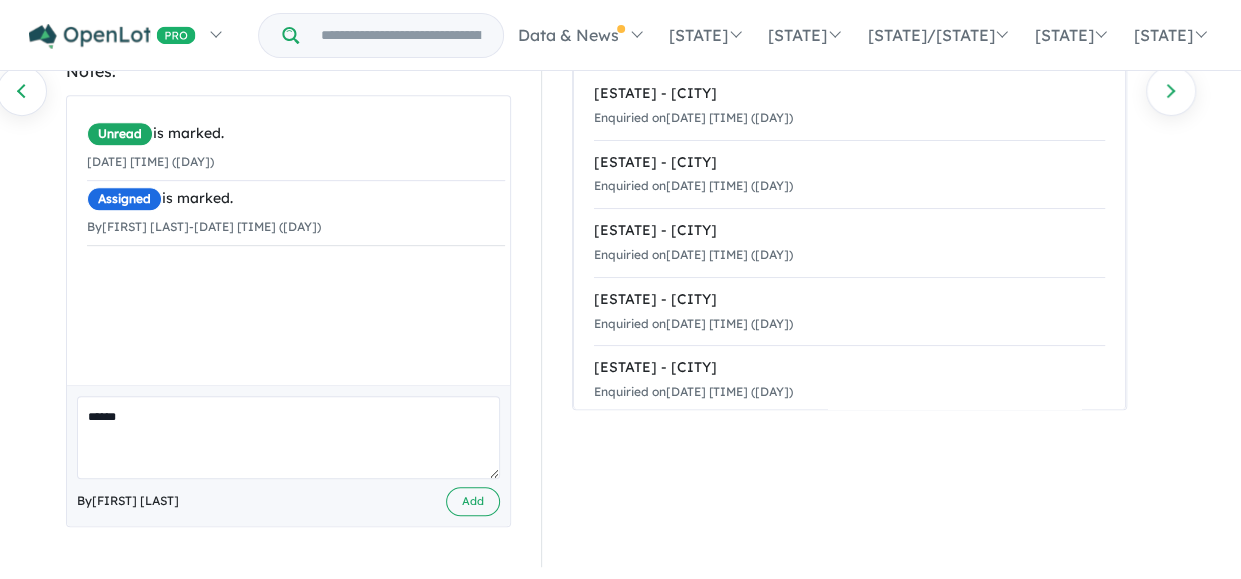 scroll, scrollTop: 370, scrollLeft: 0, axis: vertical 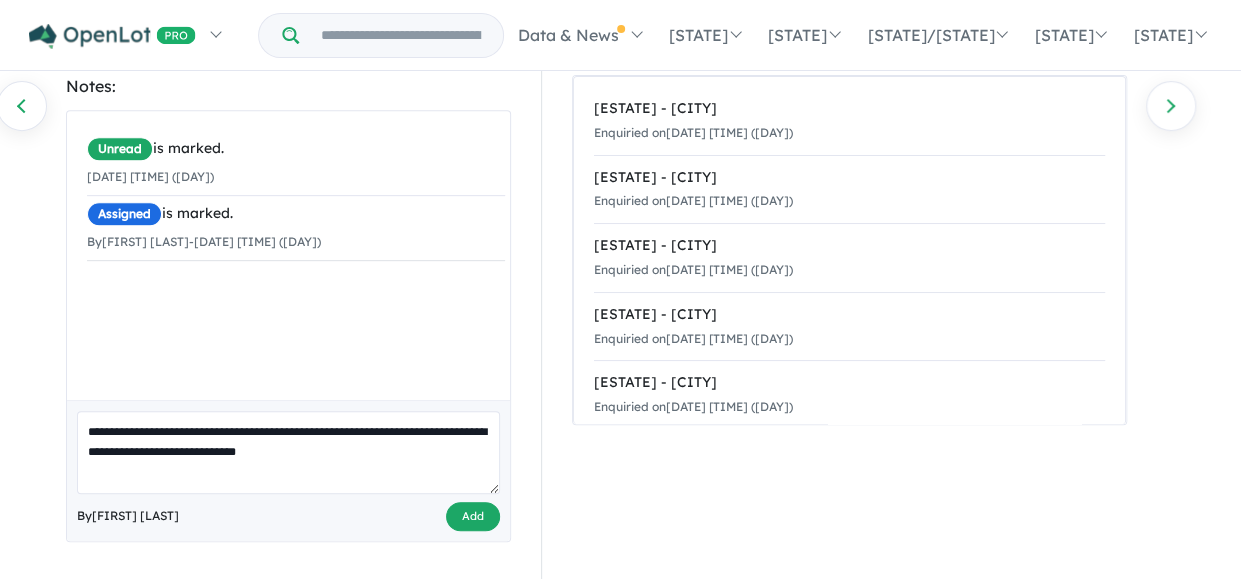 type on "**********" 